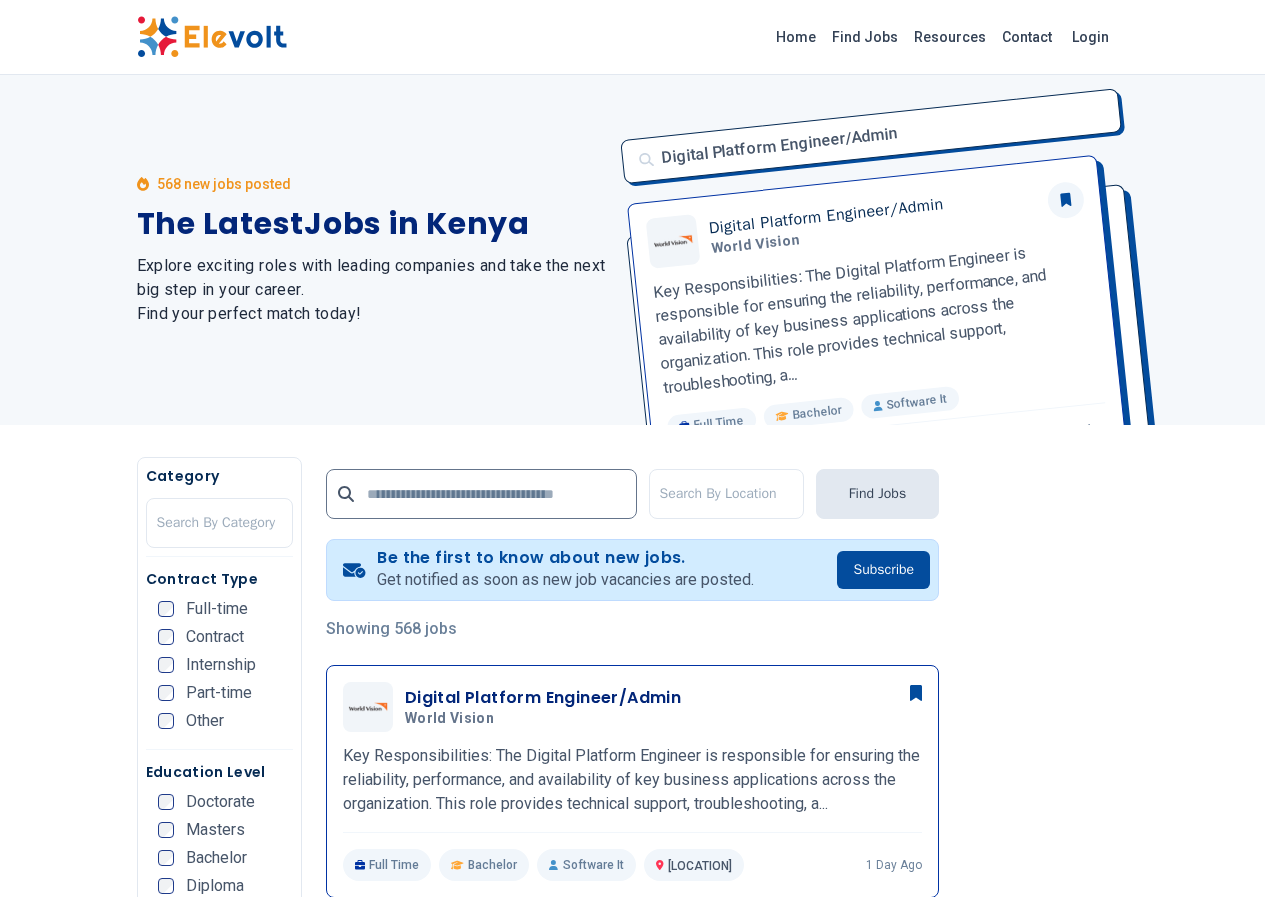 scroll, scrollTop: 200, scrollLeft: 0, axis: vertical 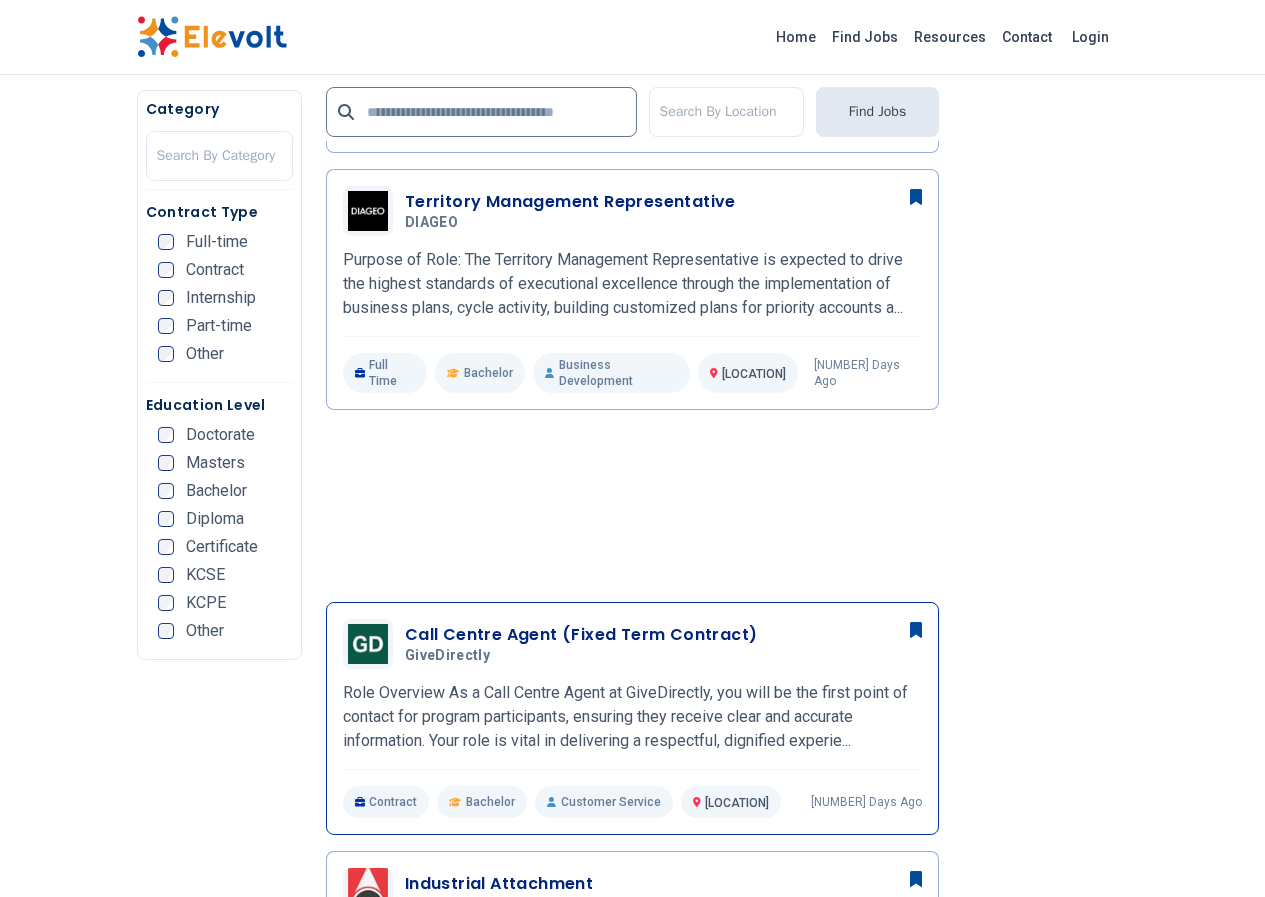 drag, startPoint x: 432, startPoint y: 618, endPoint x: 412, endPoint y: 621, distance: 20.22375 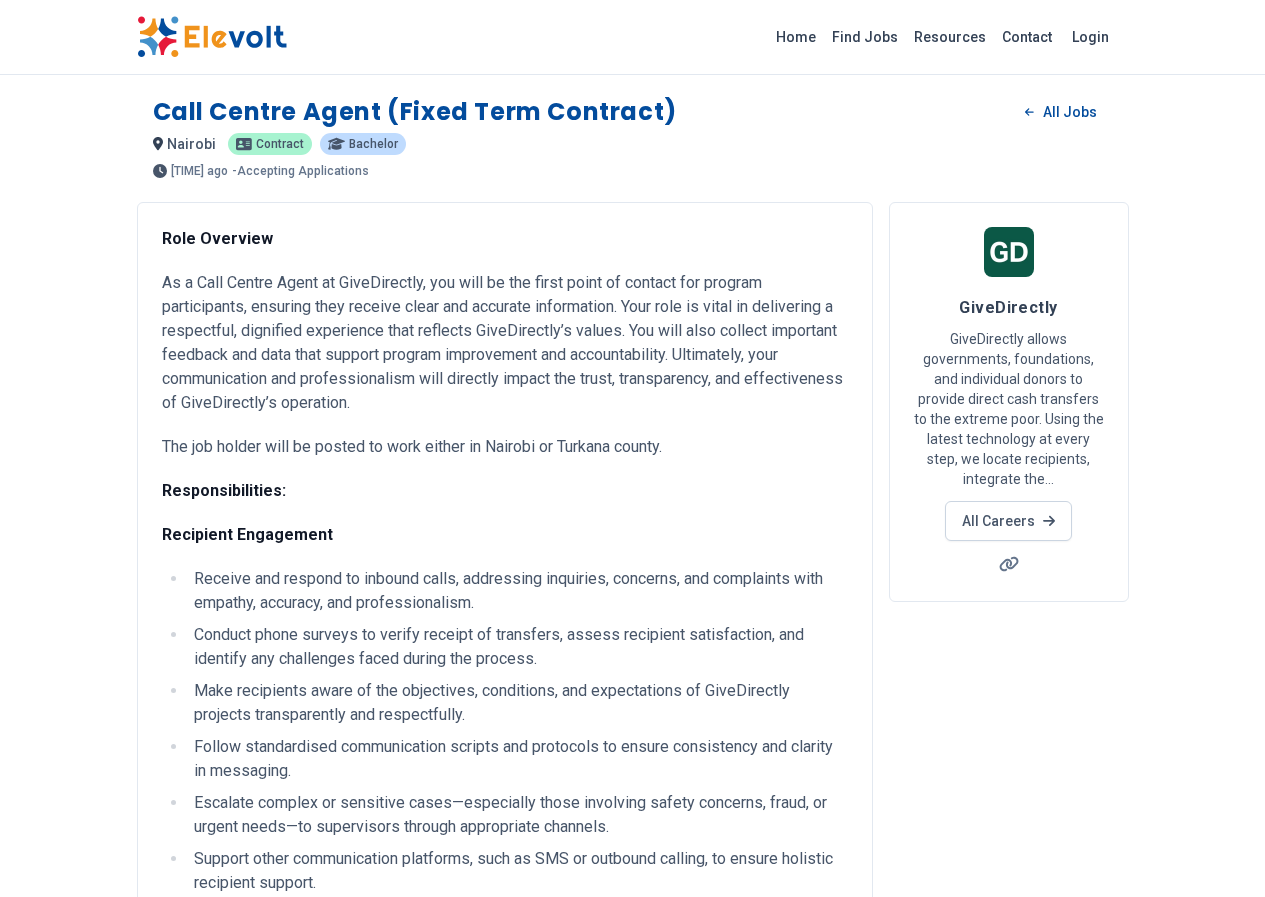 scroll, scrollTop: 0, scrollLeft: 0, axis: both 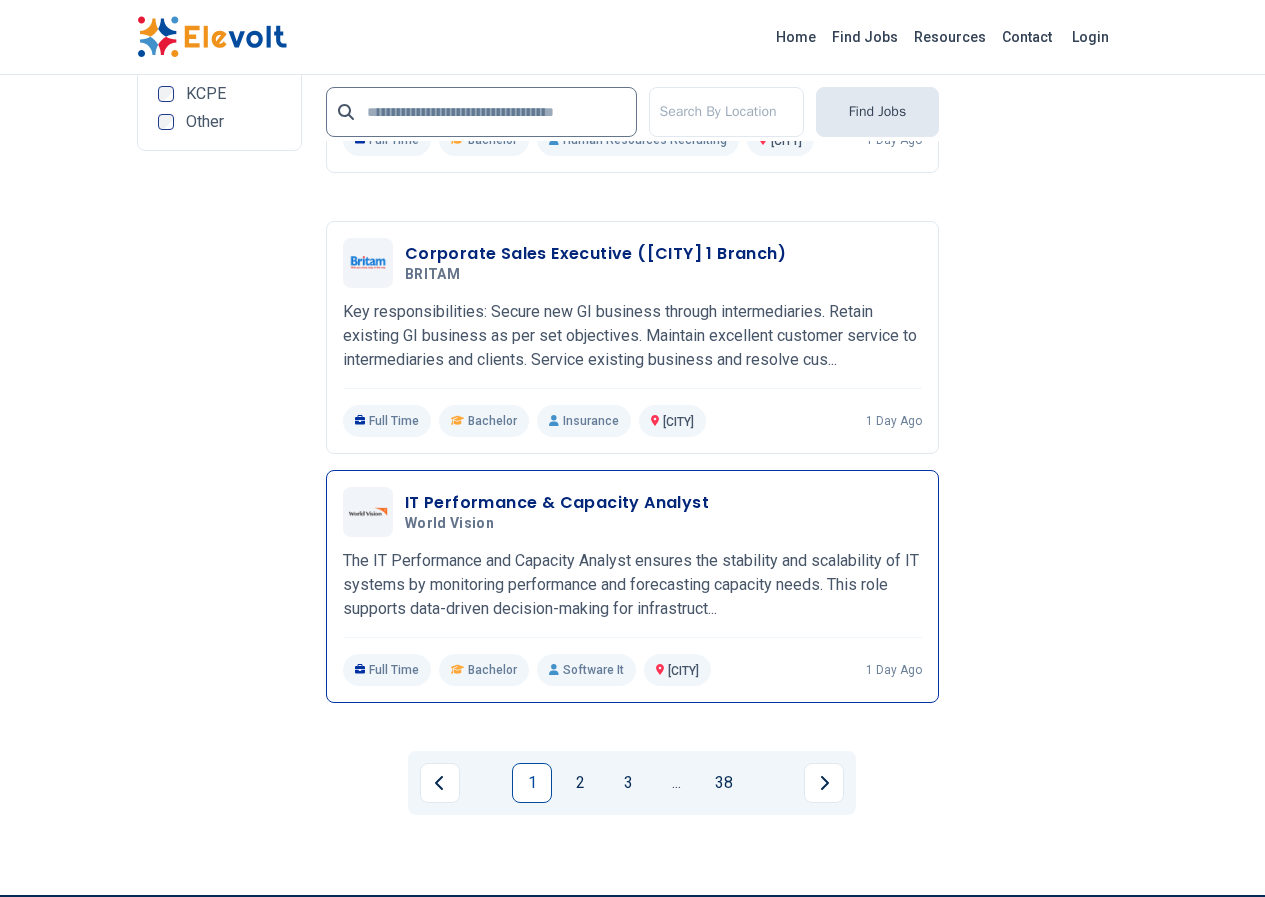 click on "IT Performance & Capacity Analyst" at bounding box center [557, 503] 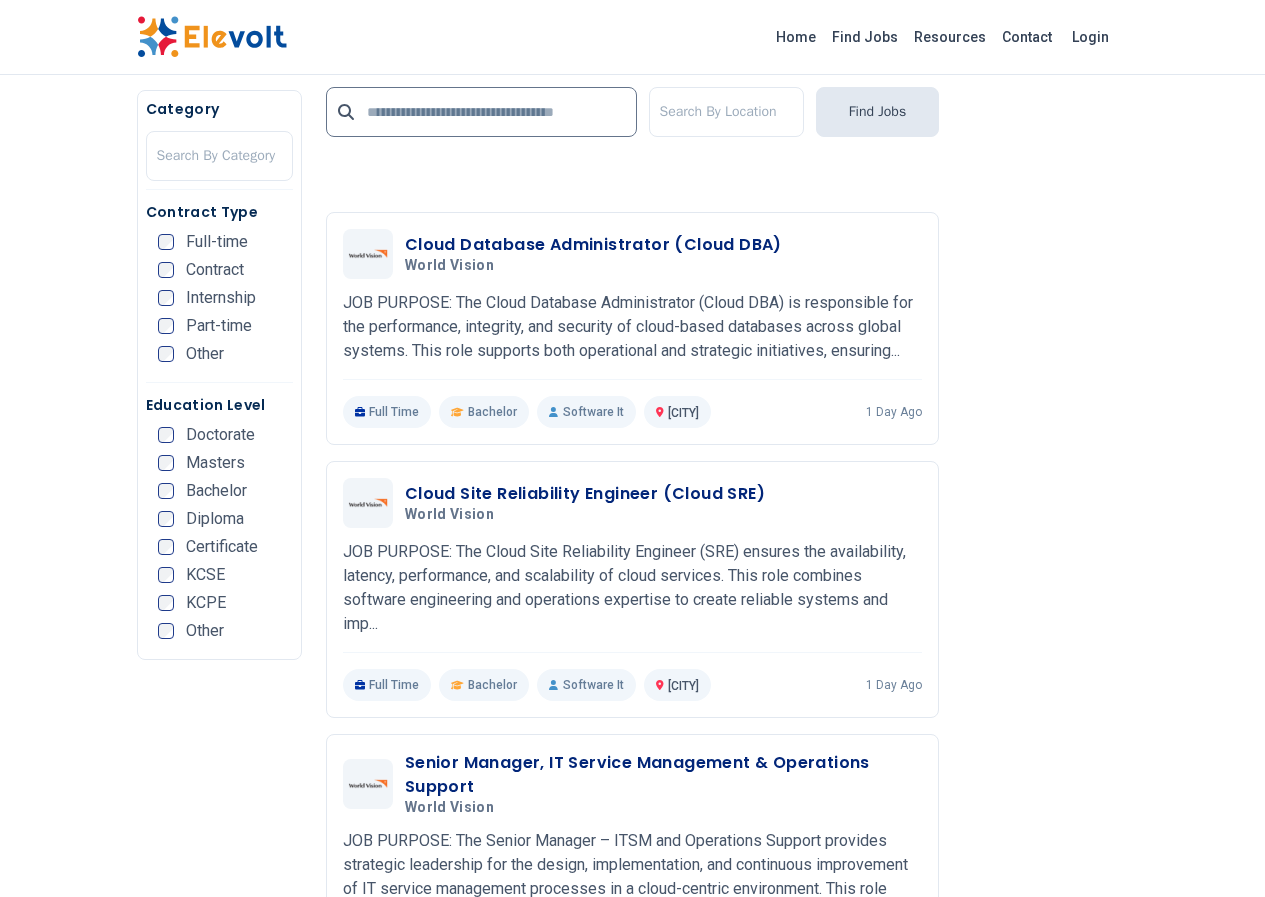 scroll, scrollTop: 3000, scrollLeft: 0, axis: vertical 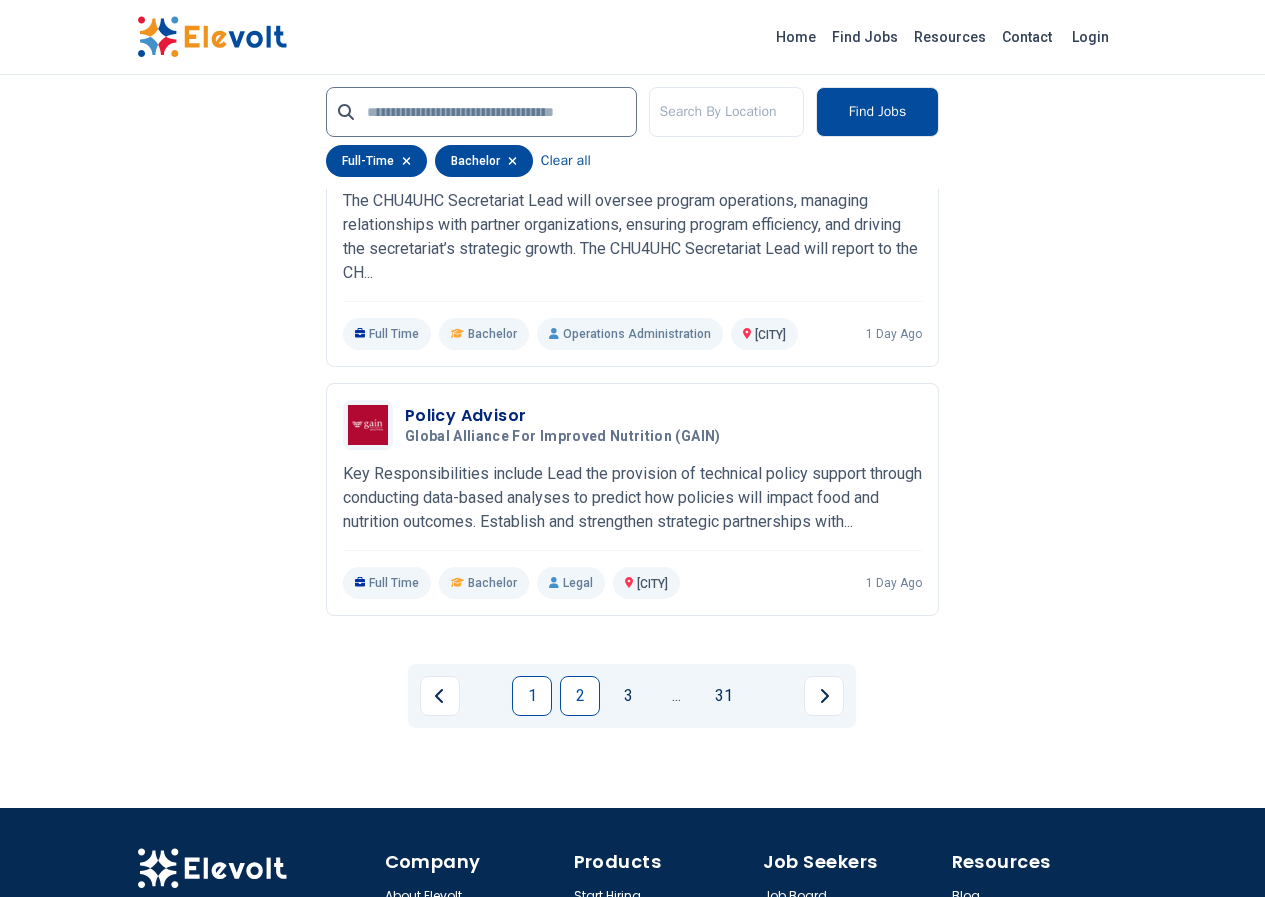 click on "2" at bounding box center (580, 696) 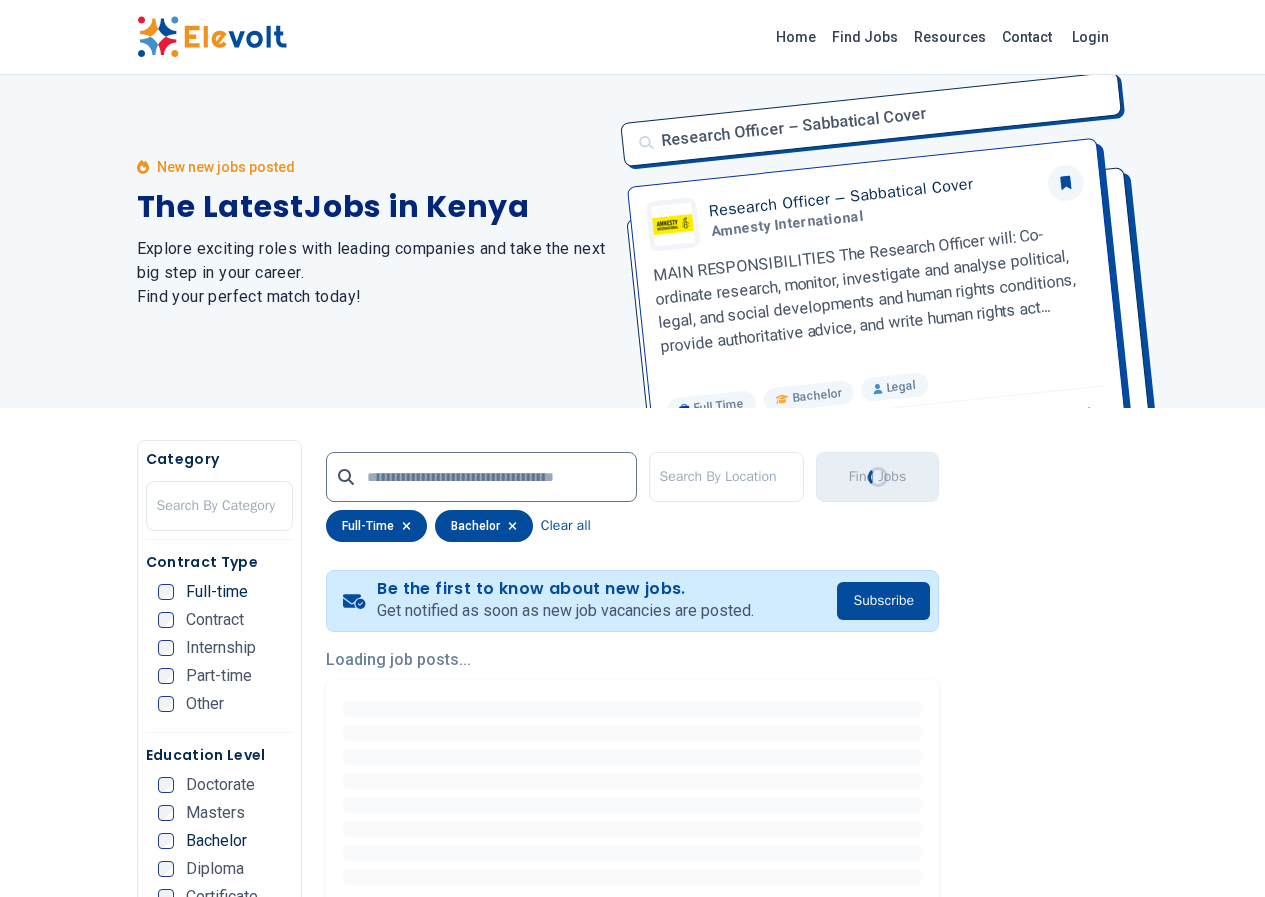 scroll, scrollTop: 0, scrollLeft: 0, axis: both 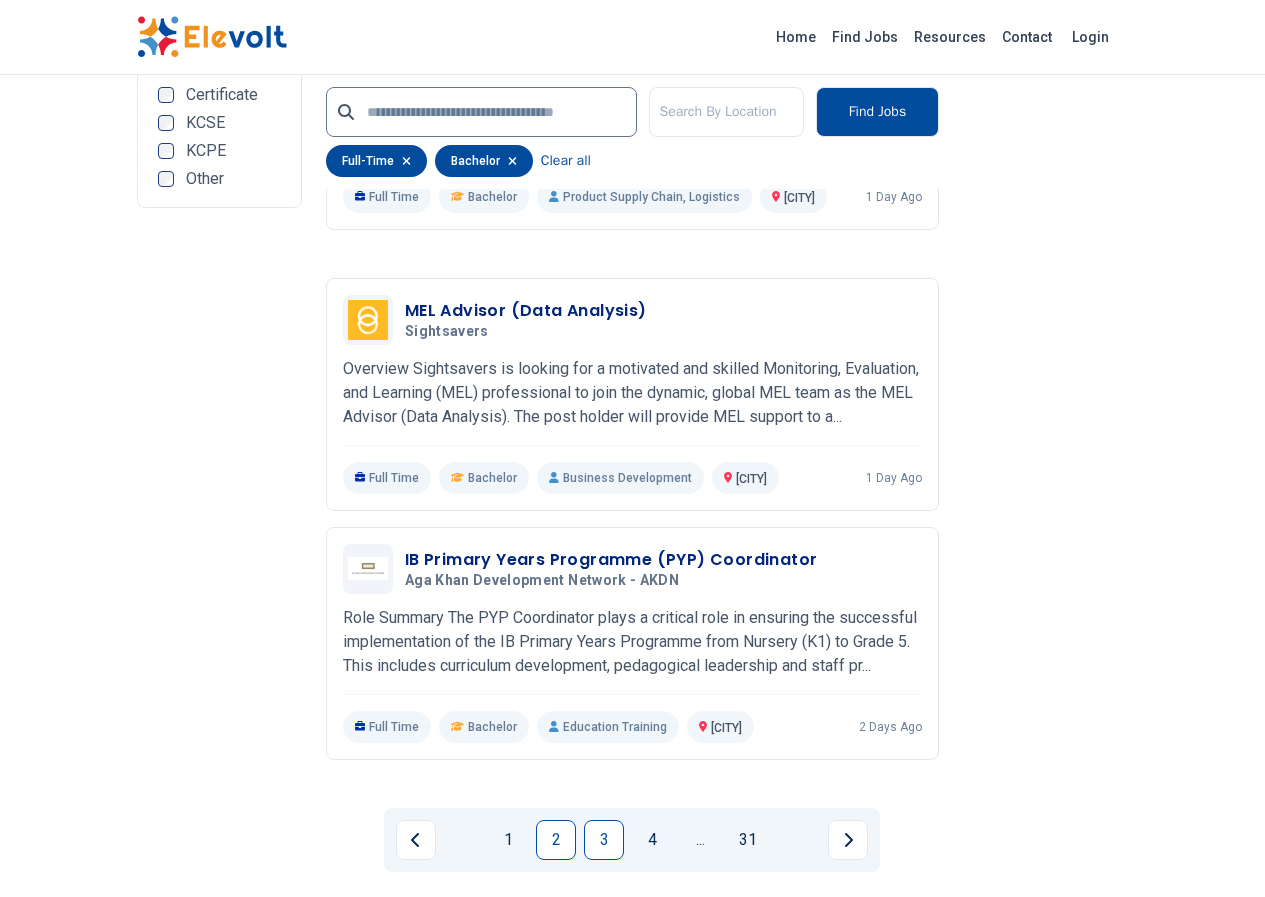 click on "3" at bounding box center (604, 840) 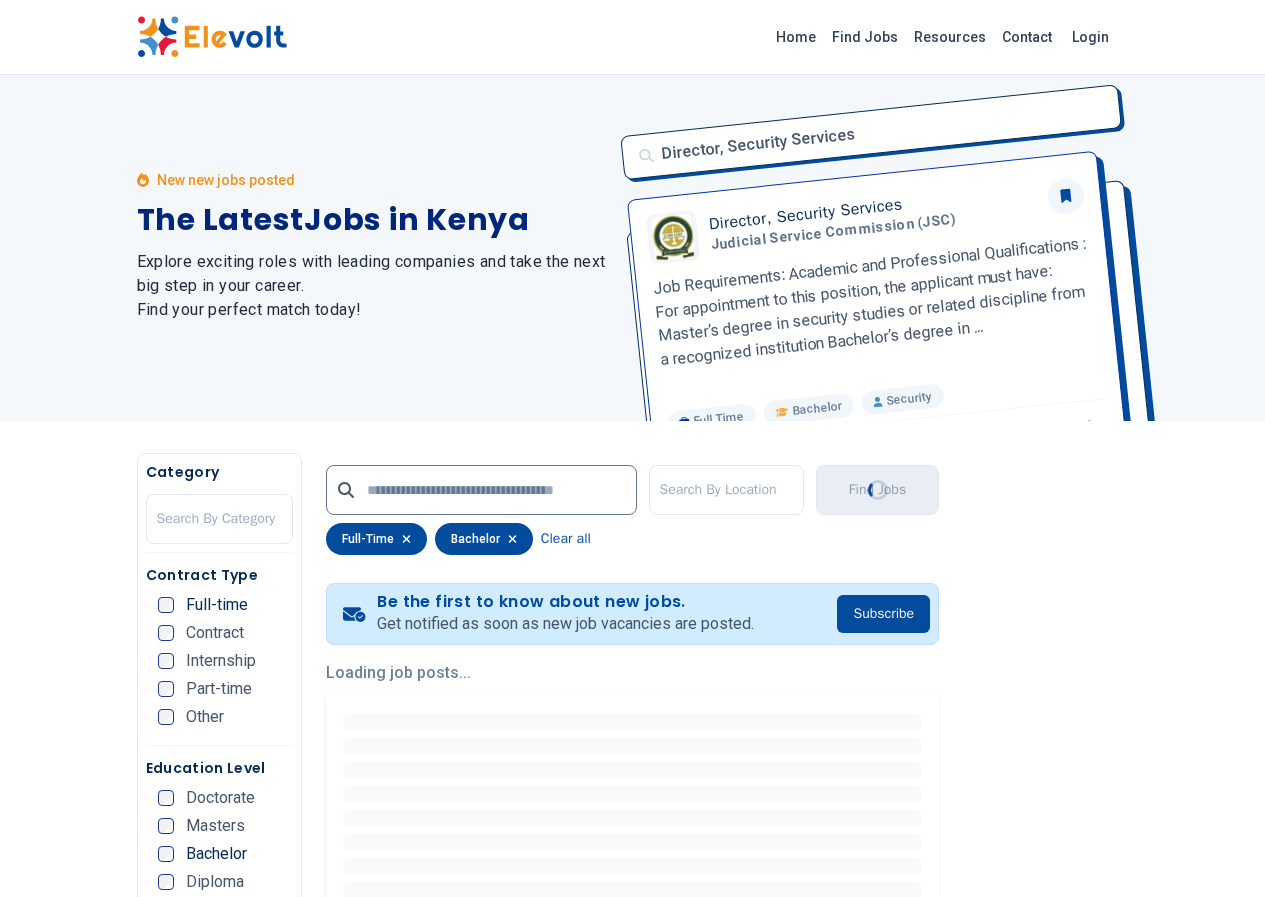 scroll, scrollTop: 0, scrollLeft: 0, axis: both 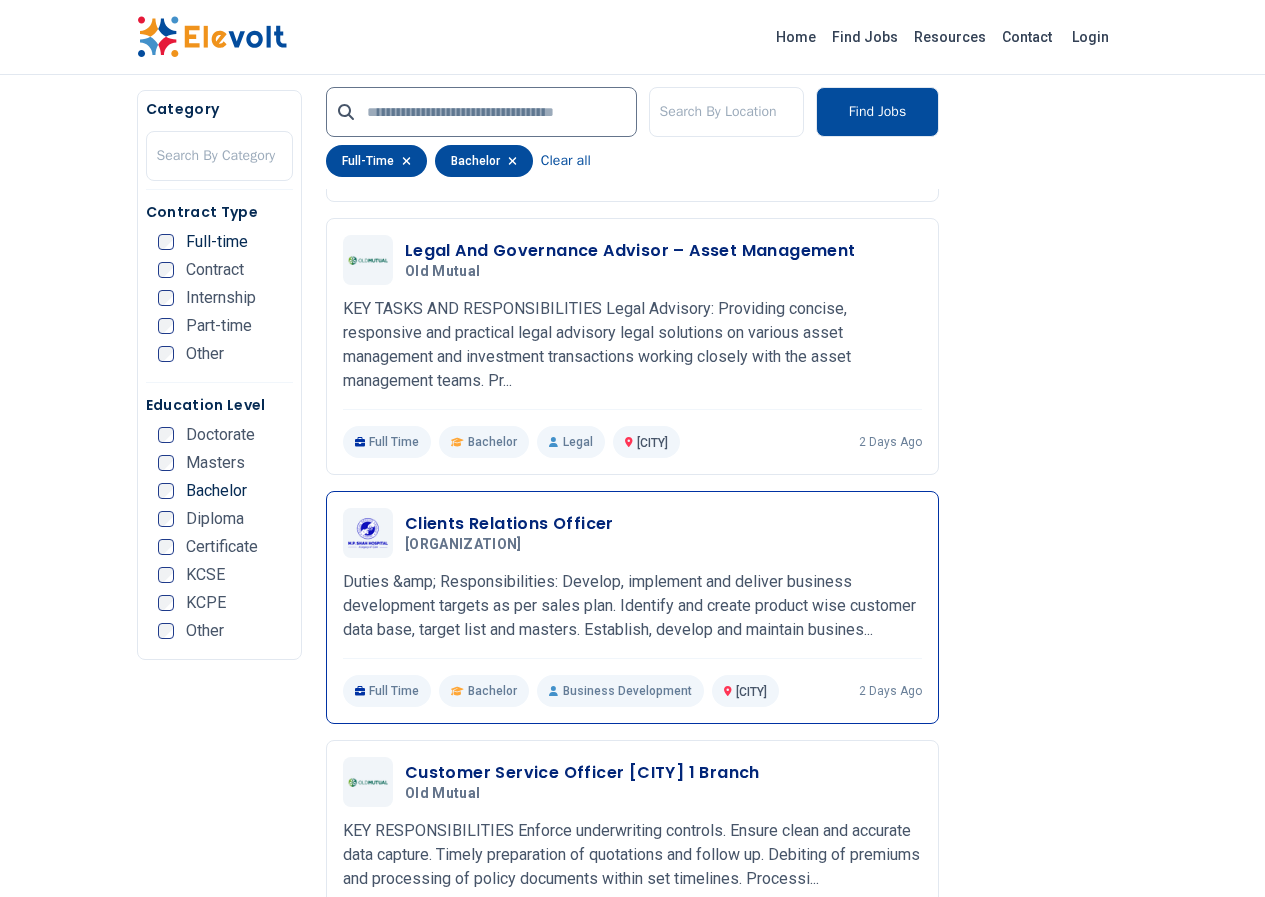click on "Clients Relations Officer" at bounding box center [509, 524] 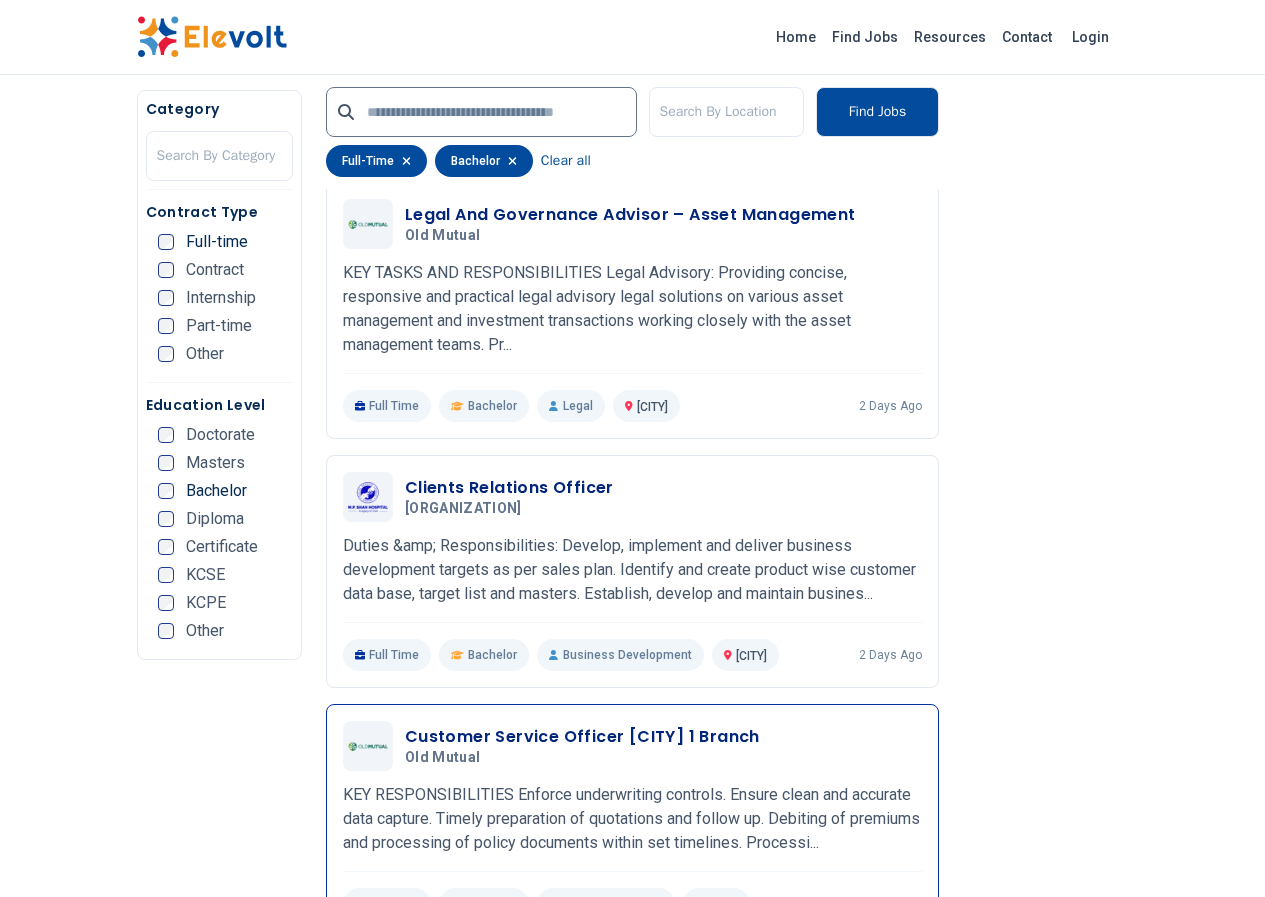scroll, scrollTop: 2200, scrollLeft: 0, axis: vertical 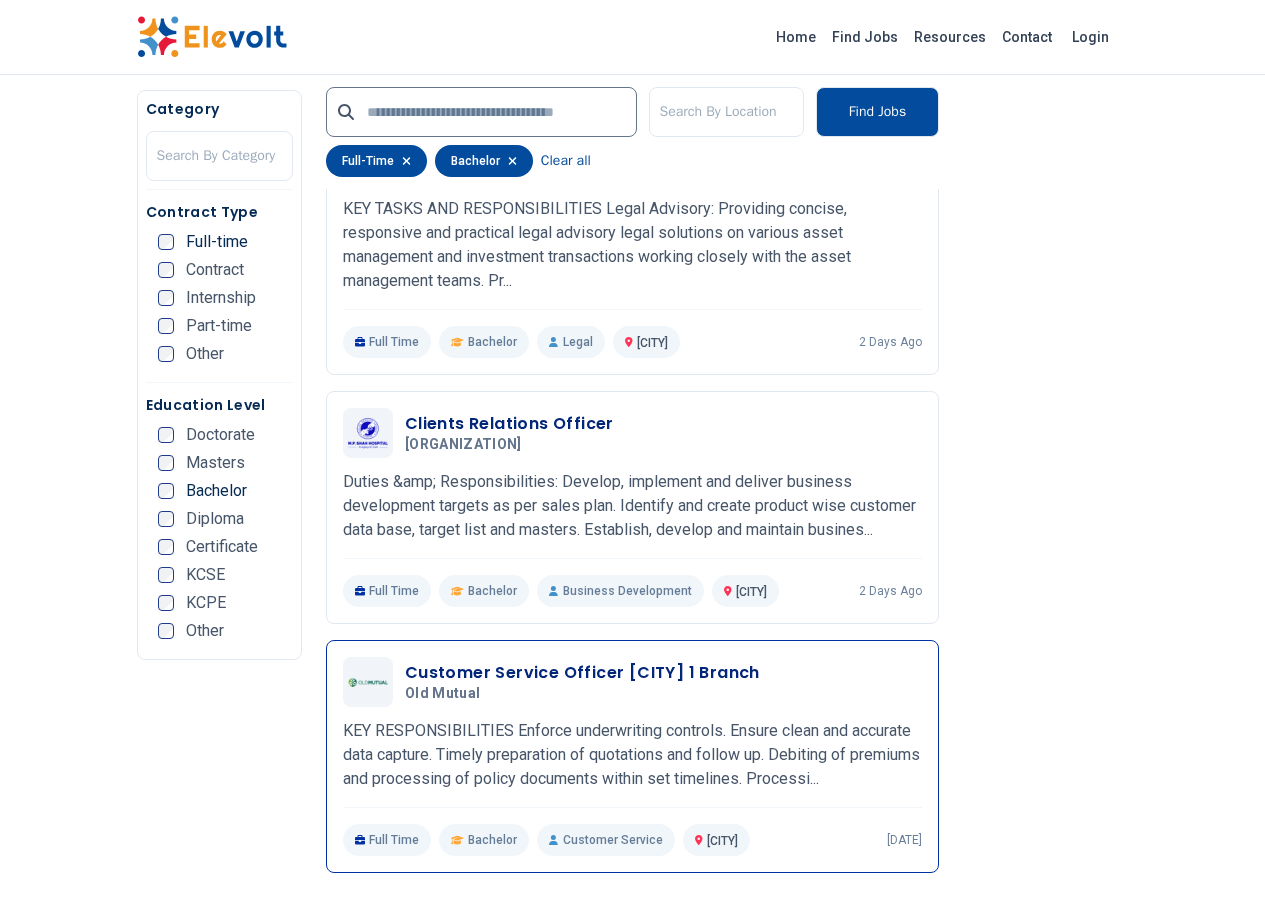 click on "Customer Service Officer [CITY] 1 Branch" at bounding box center (582, 673) 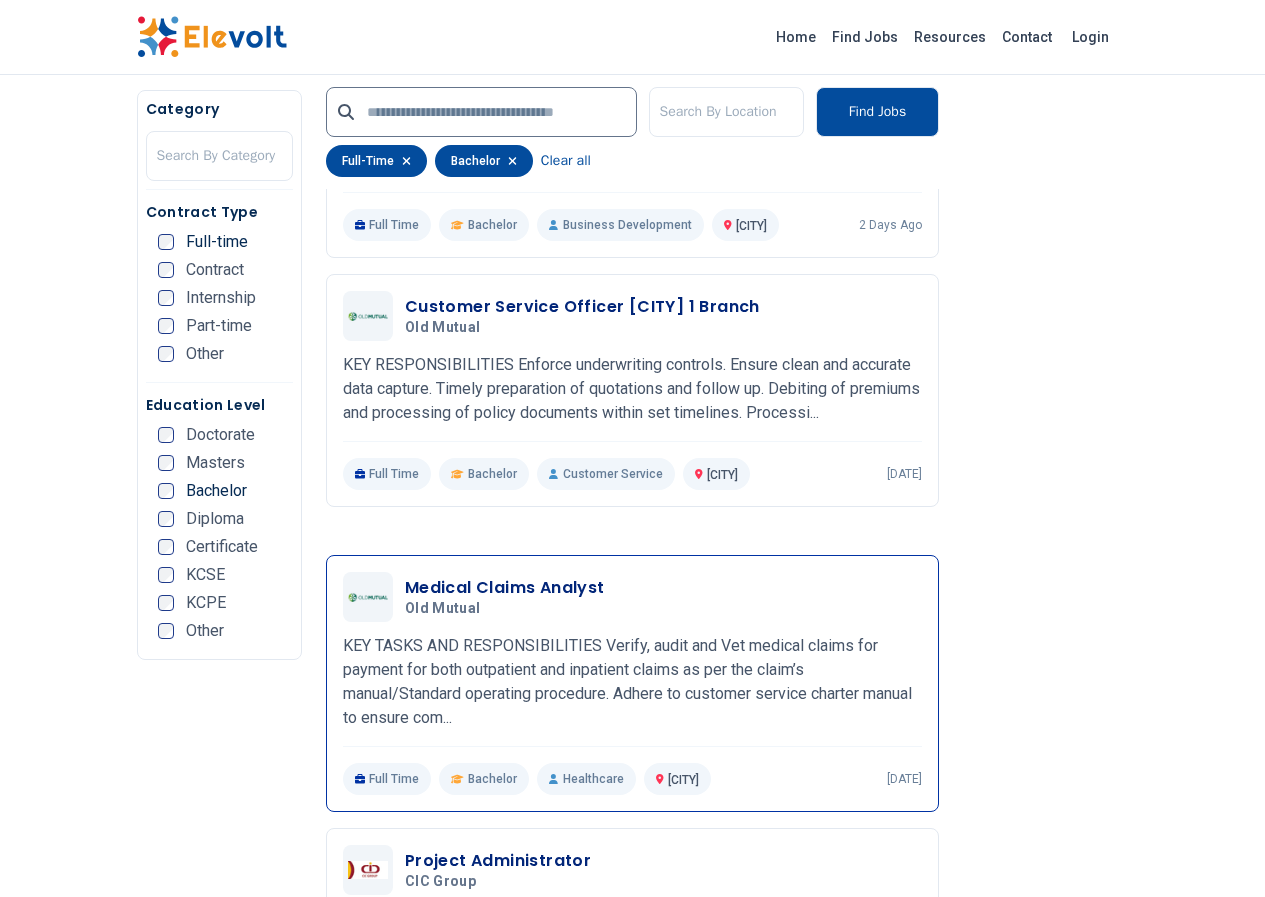 scroll, scrollTop: 2600, scrollLeft: 0, axis: vertical 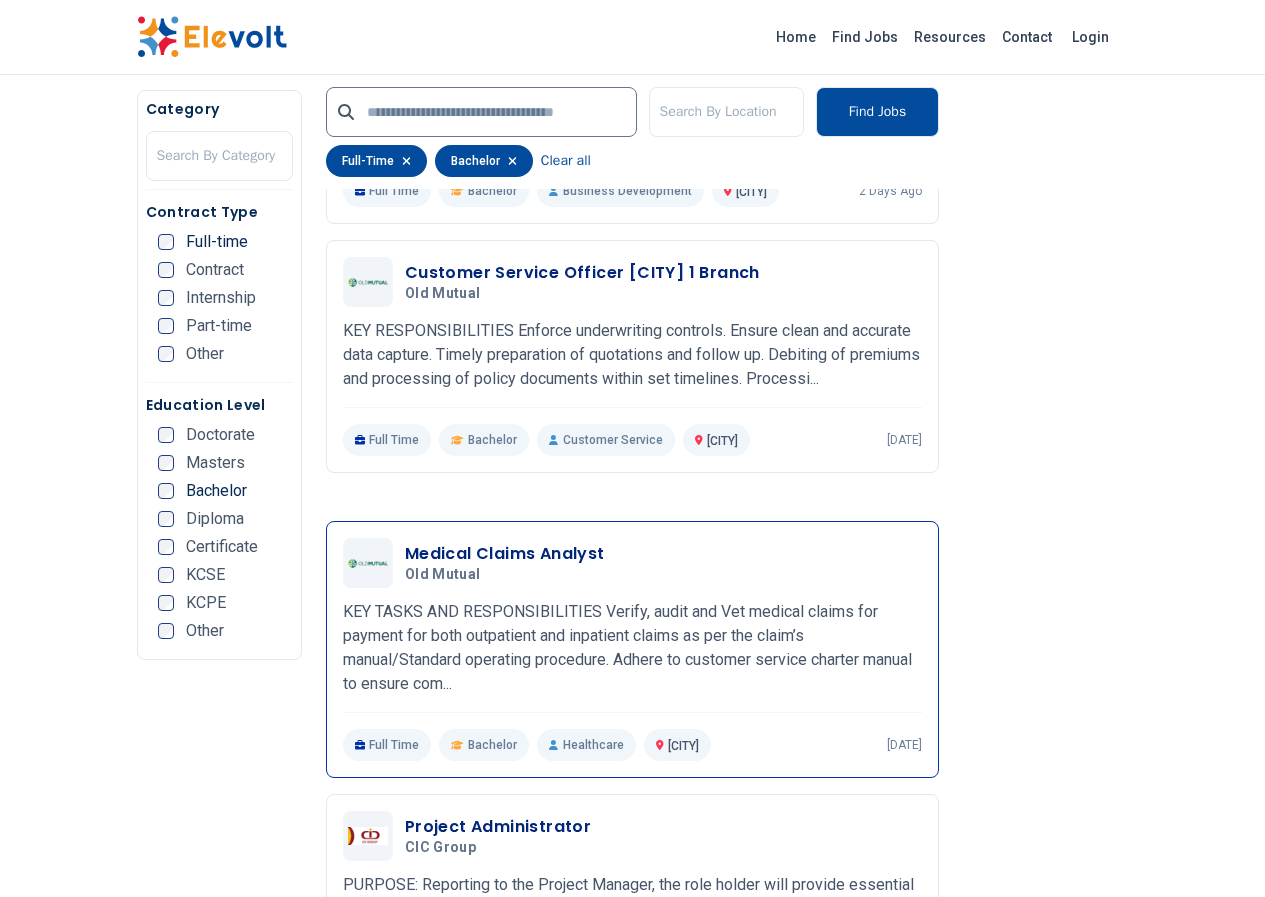 click on "Medical Claims Analyst" at bounding box center (505, 554) 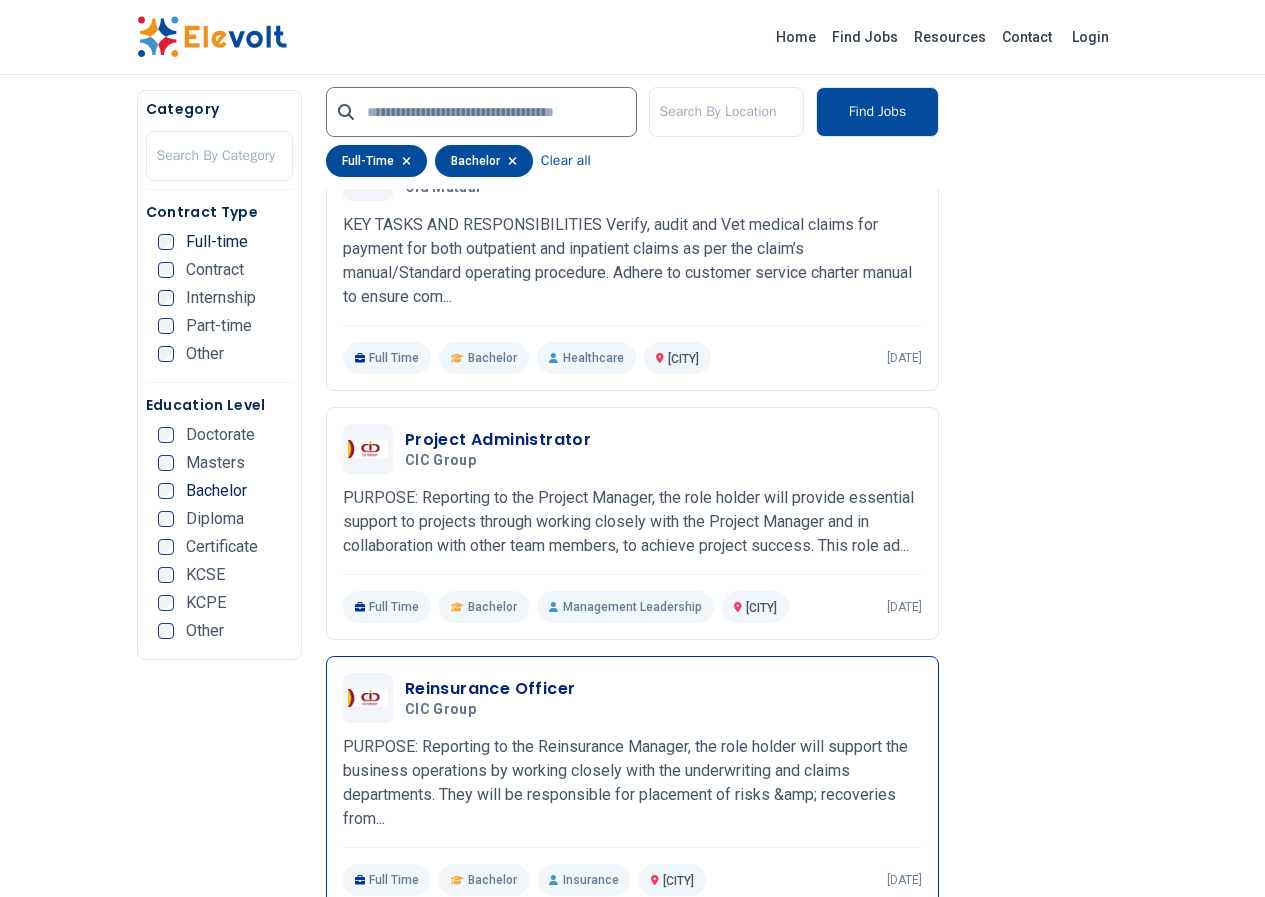 scroll, scrollTop: 3100, scrollLeft: 0, axis: vertical 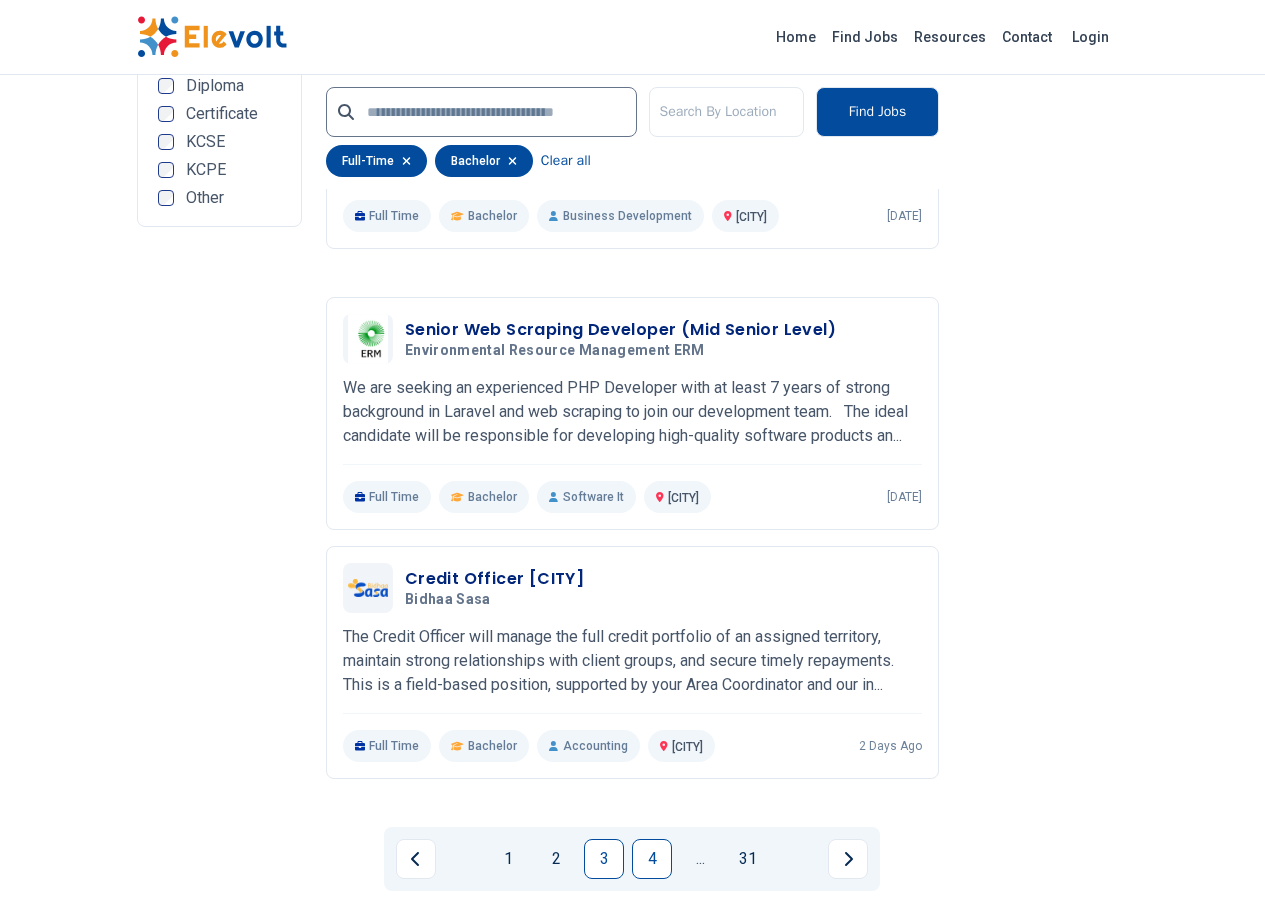 click on "4" at bounding box center (652, 859) 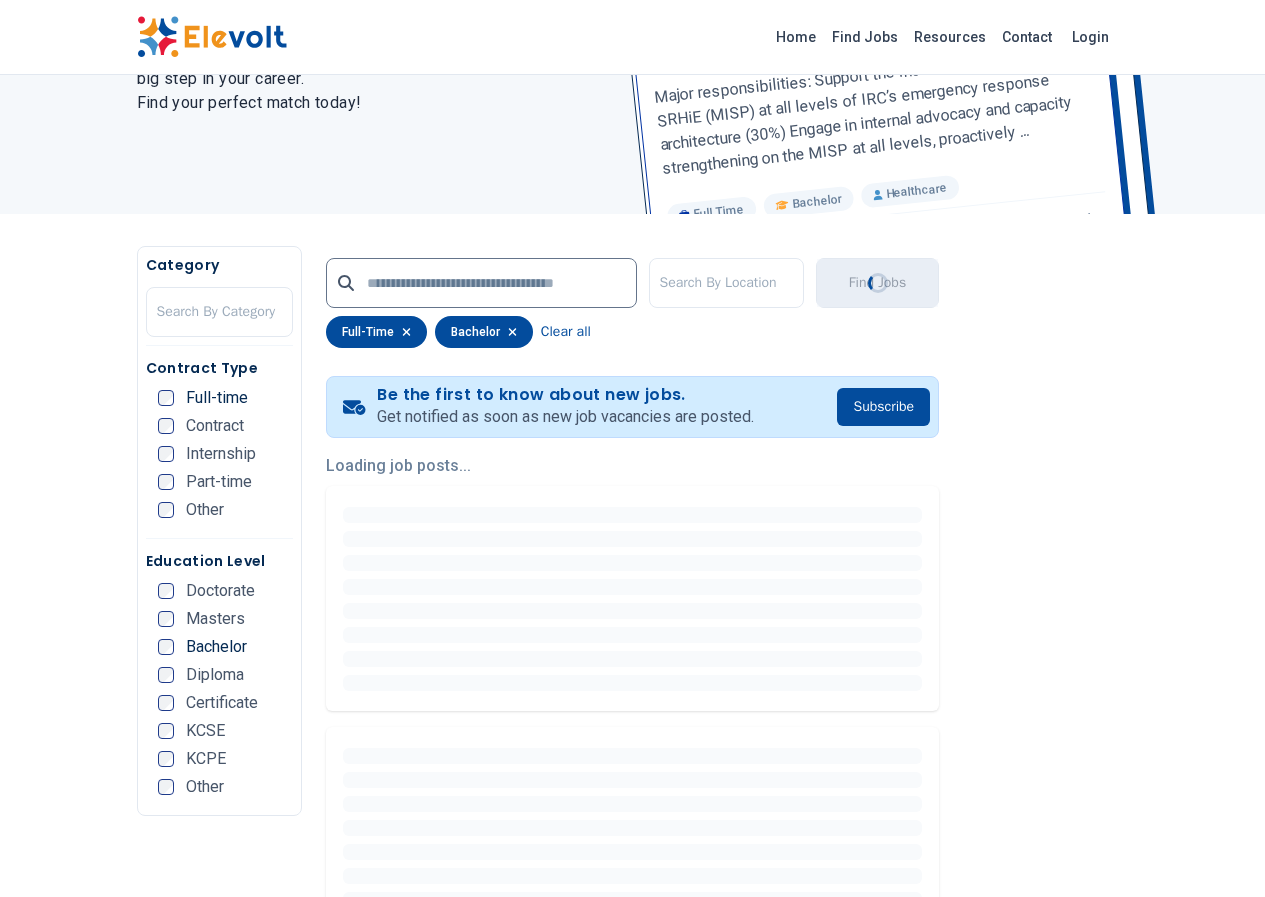 scroll, scrollTop: 0, scrollLeft: 0, axis: both 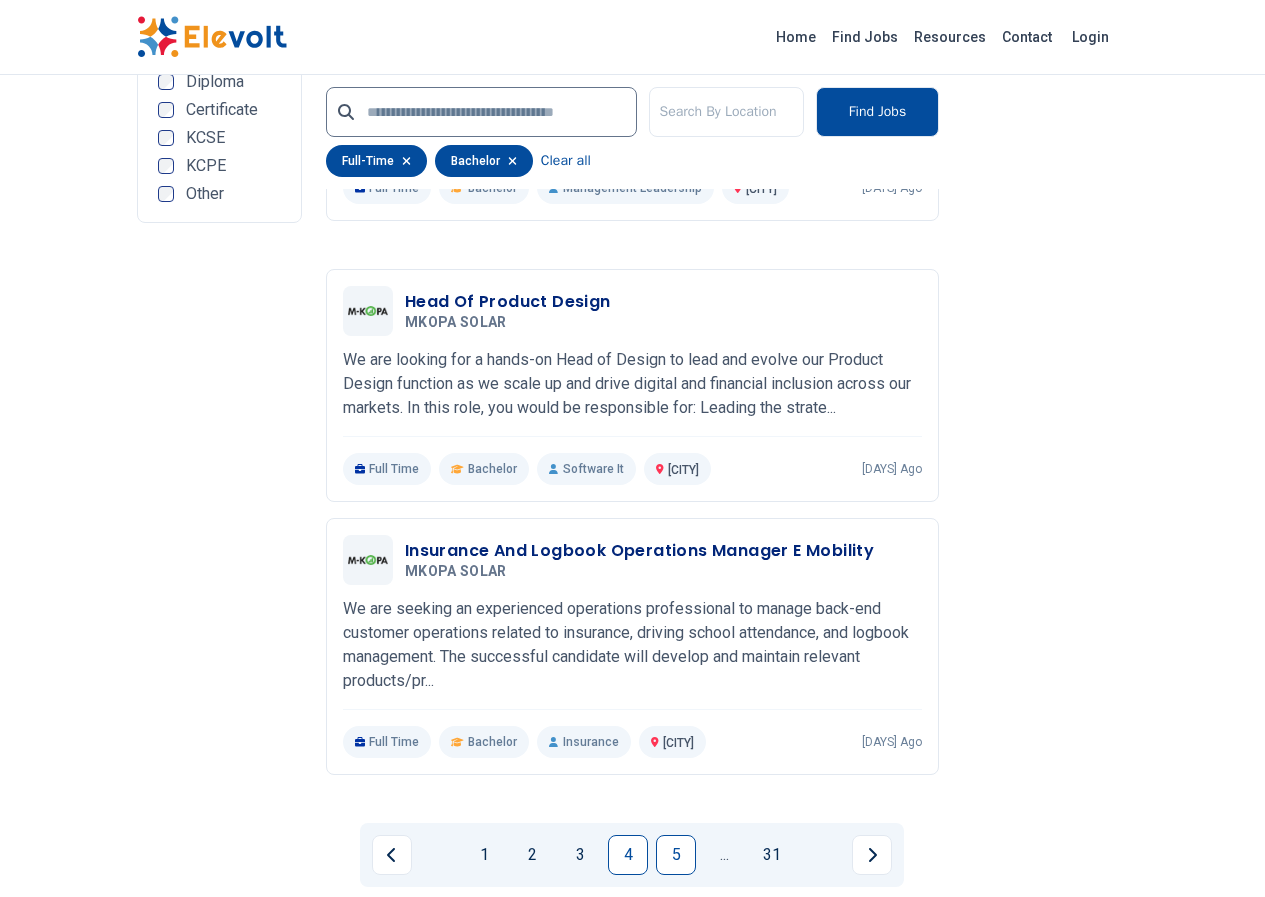 click on "5" at bounding box center [676, 855] 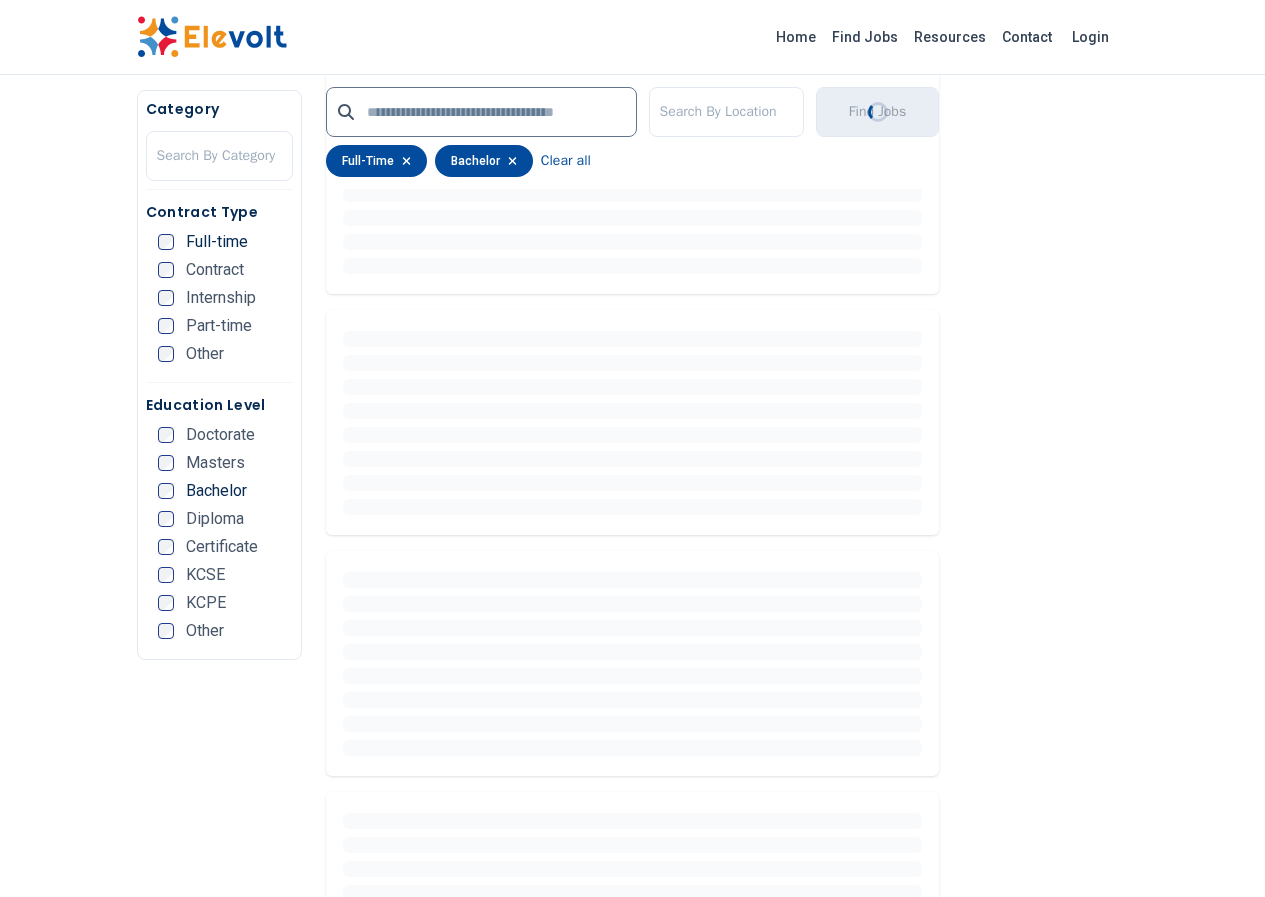 scroll, scrollTop: 0, scrollLeft: 0, axis: both 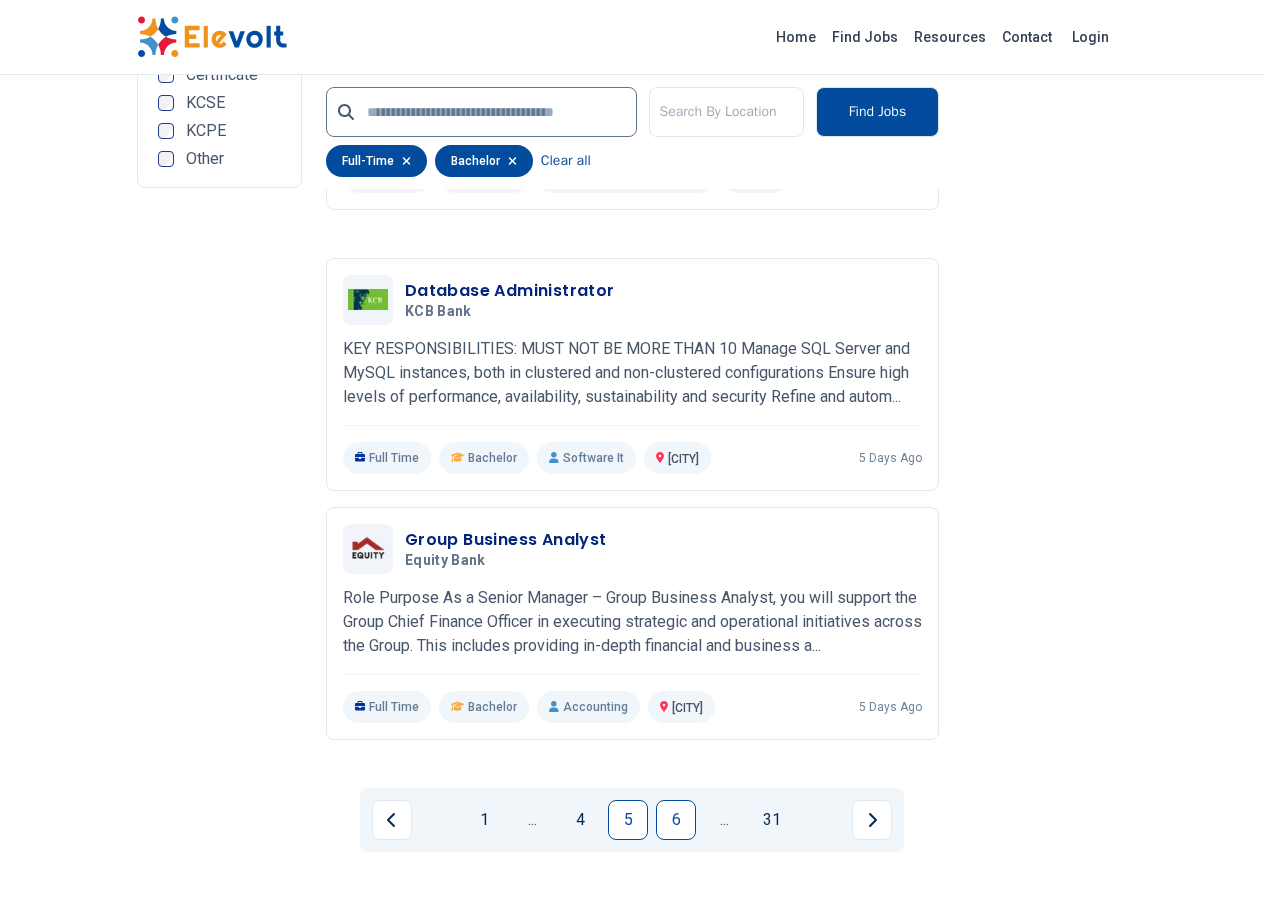 click on "6" at bounding box center [676, 820] 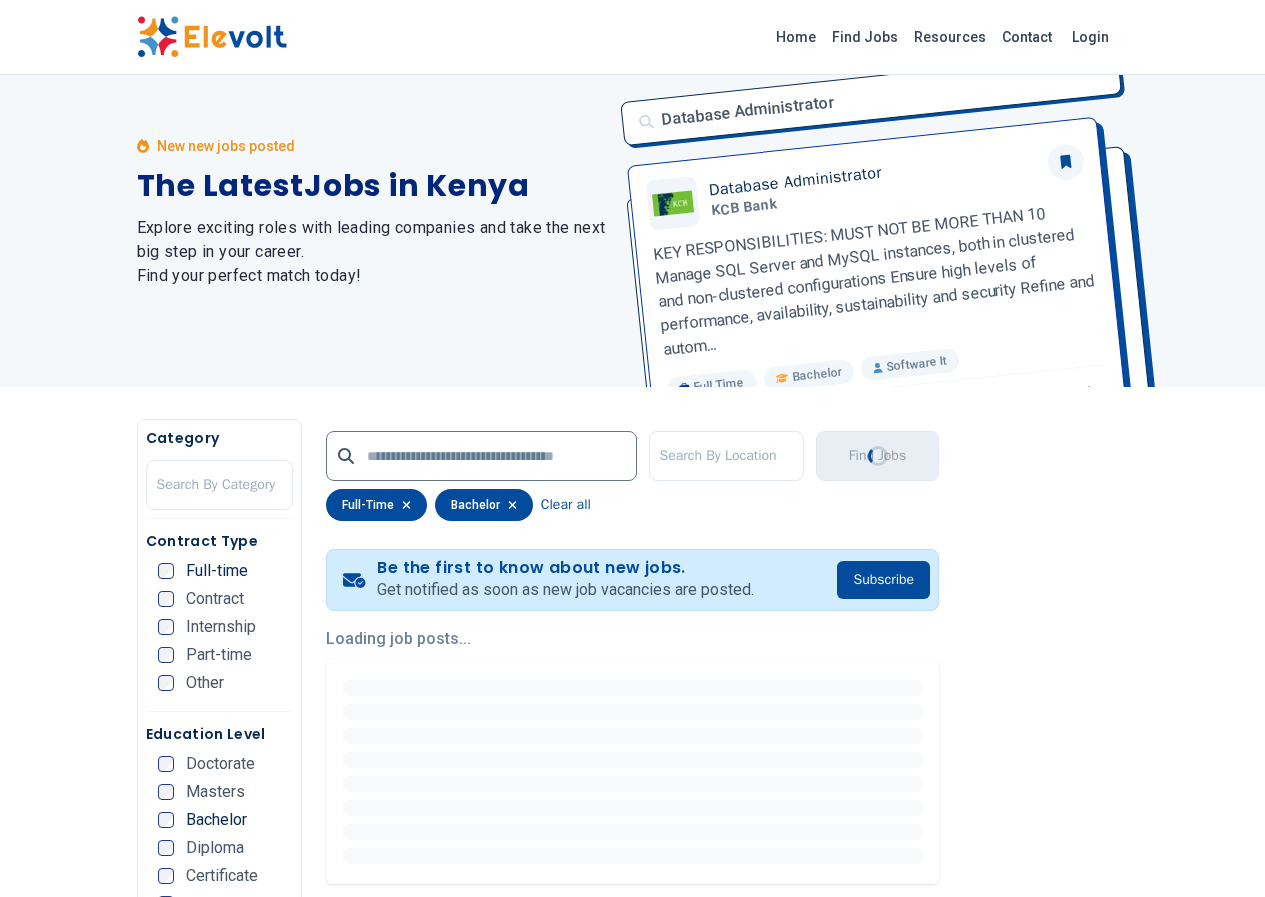 scroll, scrollTop: 0, scrollLeft: 0, axis: both 